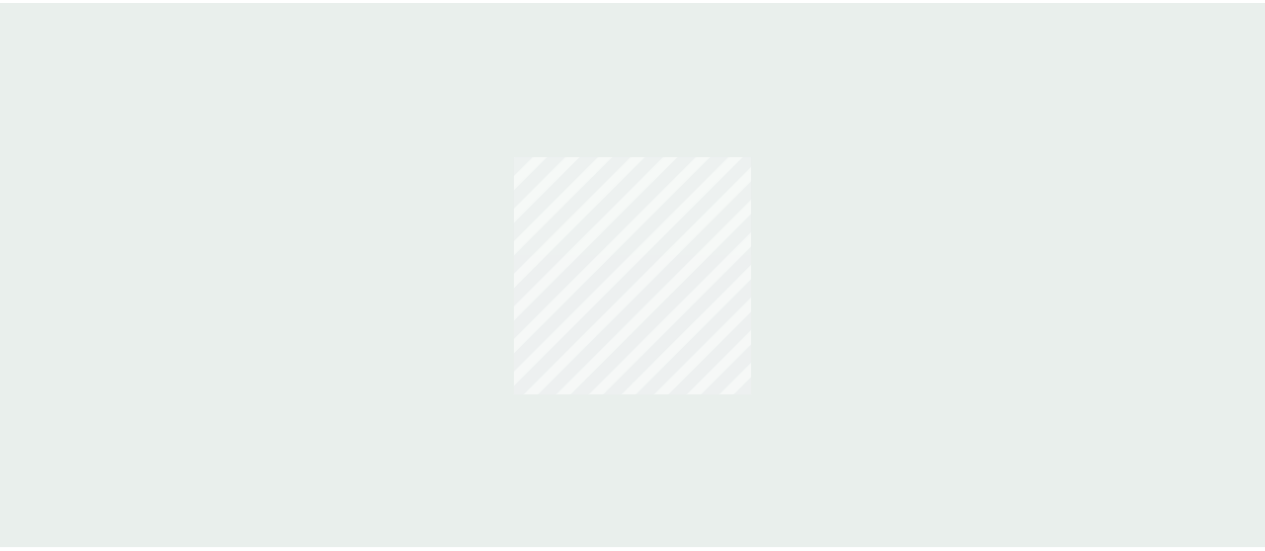 scroll, scrollTop: 0, scrollLeft: 0, axis: both 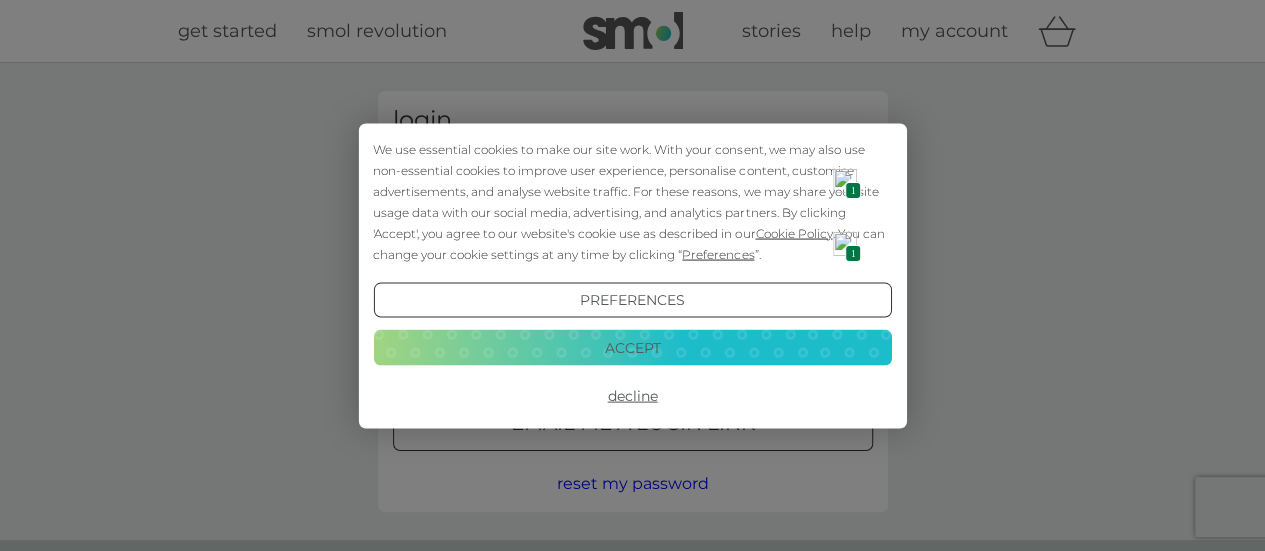 click at bounding box center [845, 181] 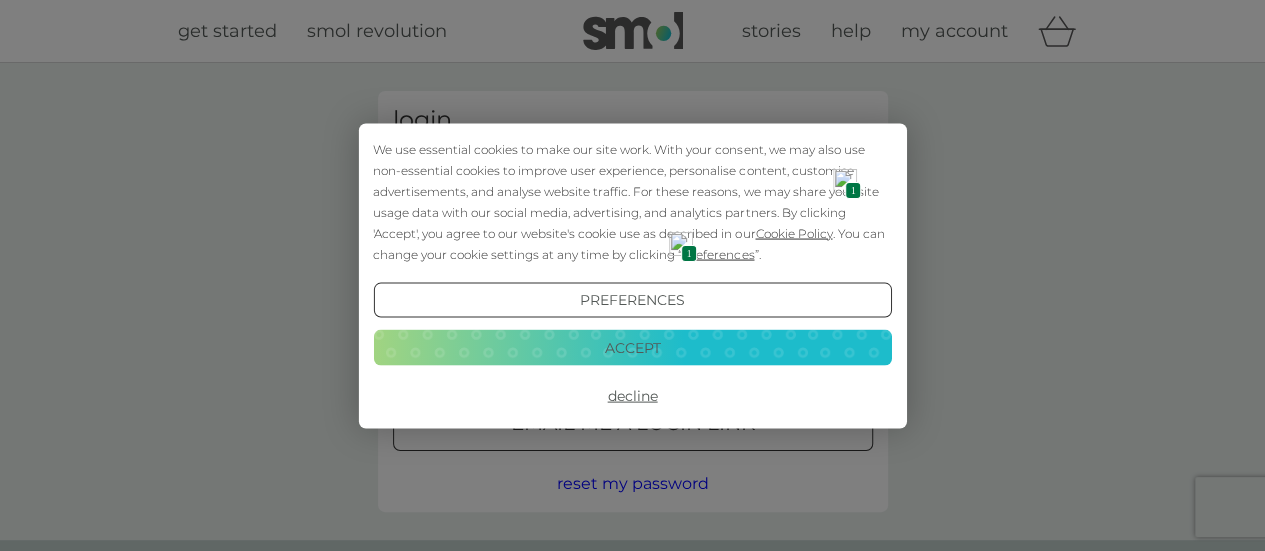 type on "nathan.palmer25@googlemail.com" 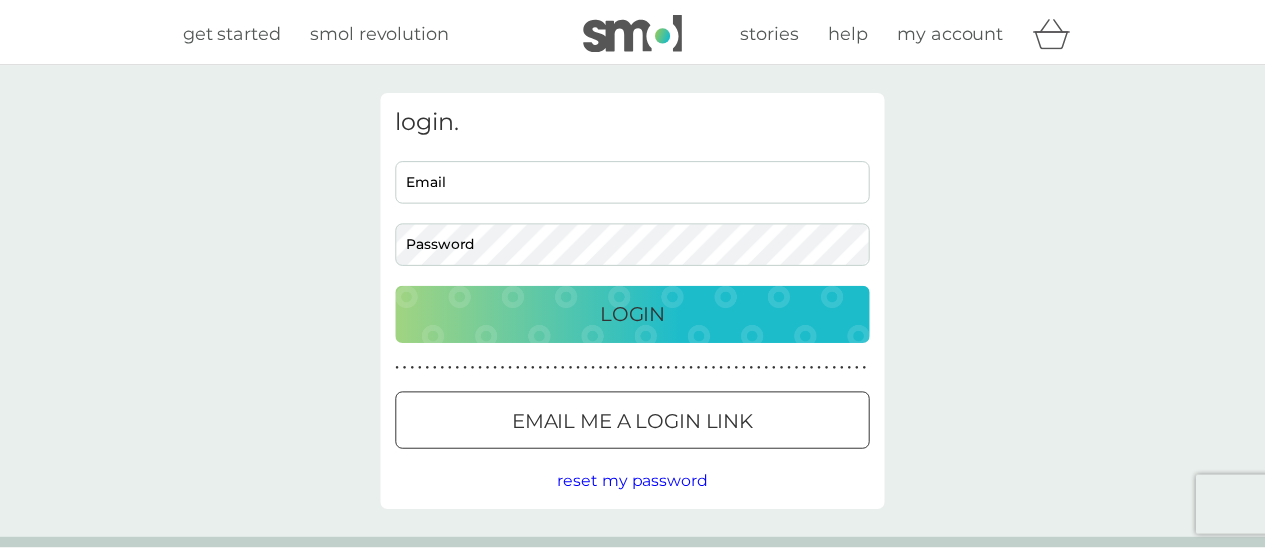 scroll, scrollTop: 0, scrollLeft: 0, axis: both 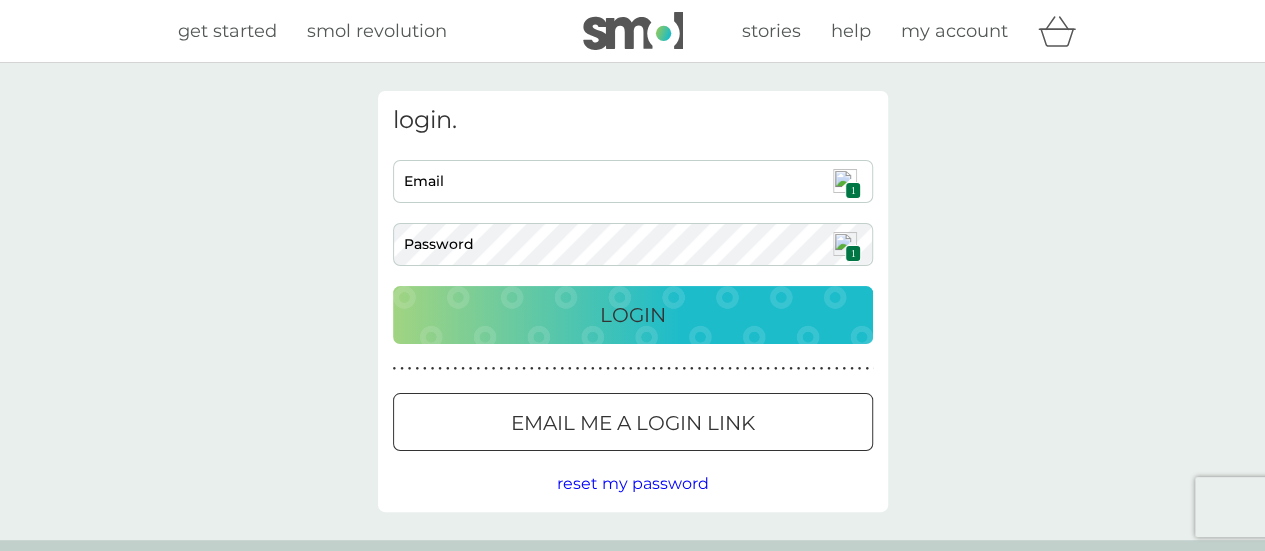 click at bounding box center (845, 181) 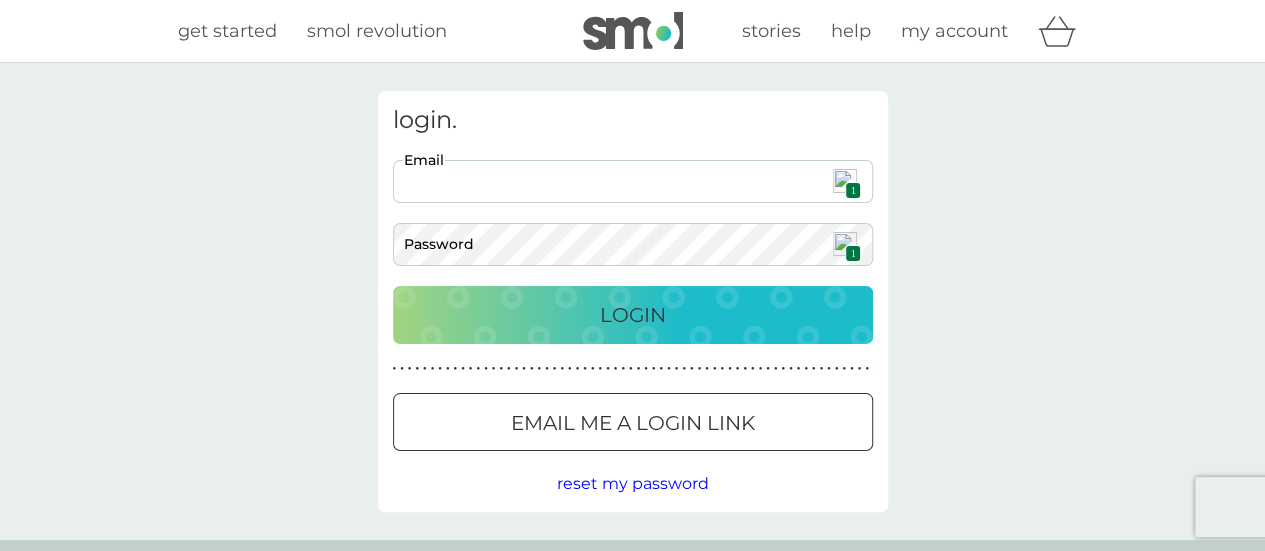 type on "[PERSON_NAME][EMAIL_ADDRESS][DOMAIN_NAME]" 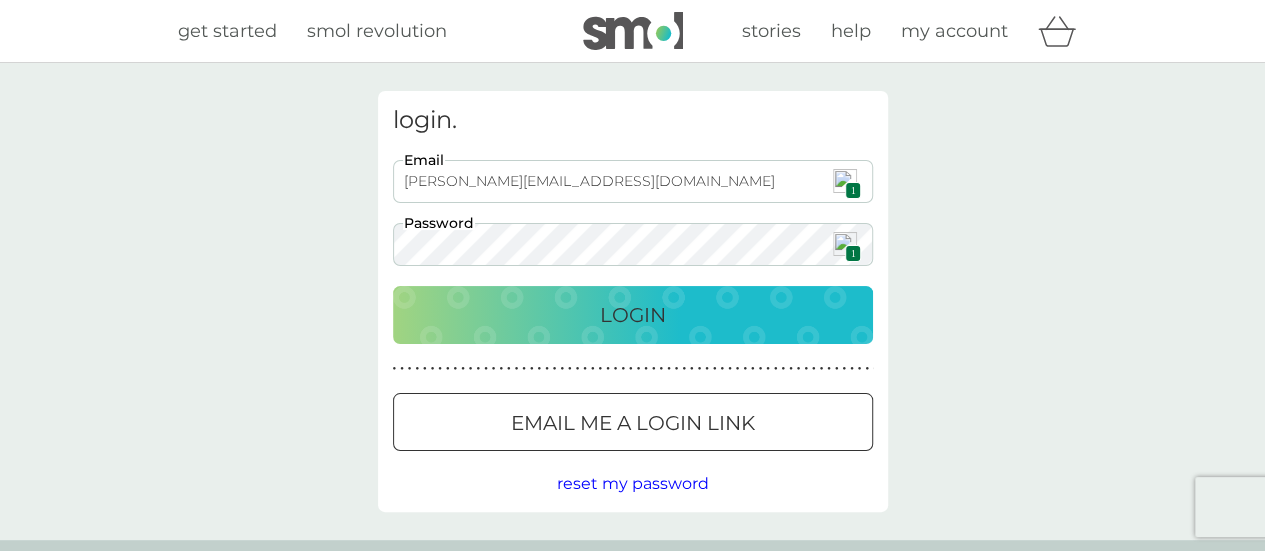 click on "Login" at bounding box center (633, 315) 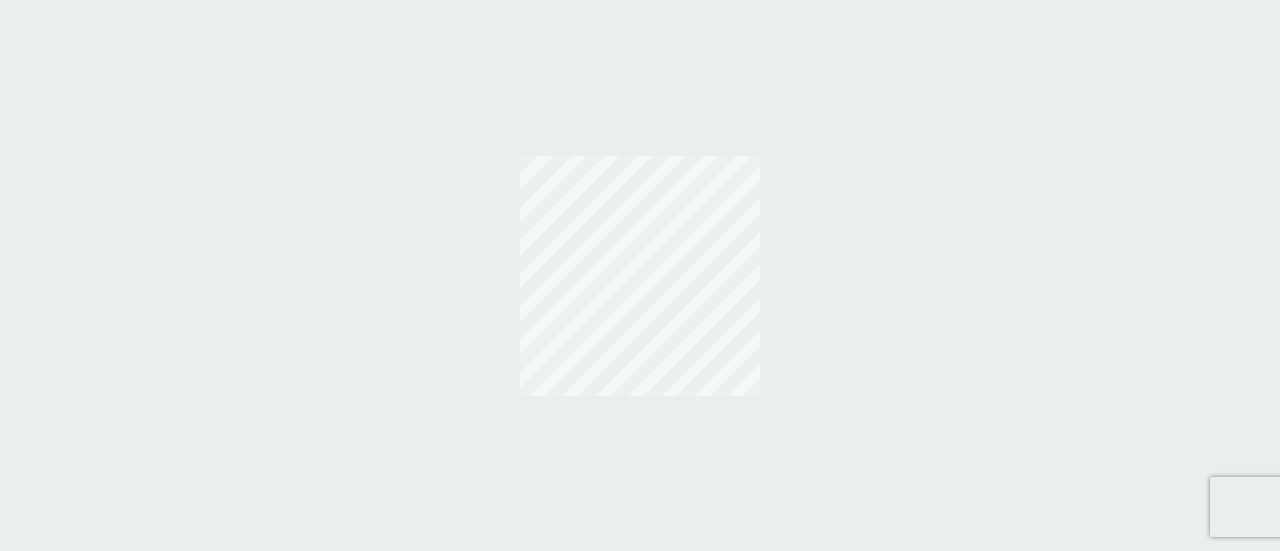 scroll, scrollTop: 0, scrollLeft: 0, axis: both 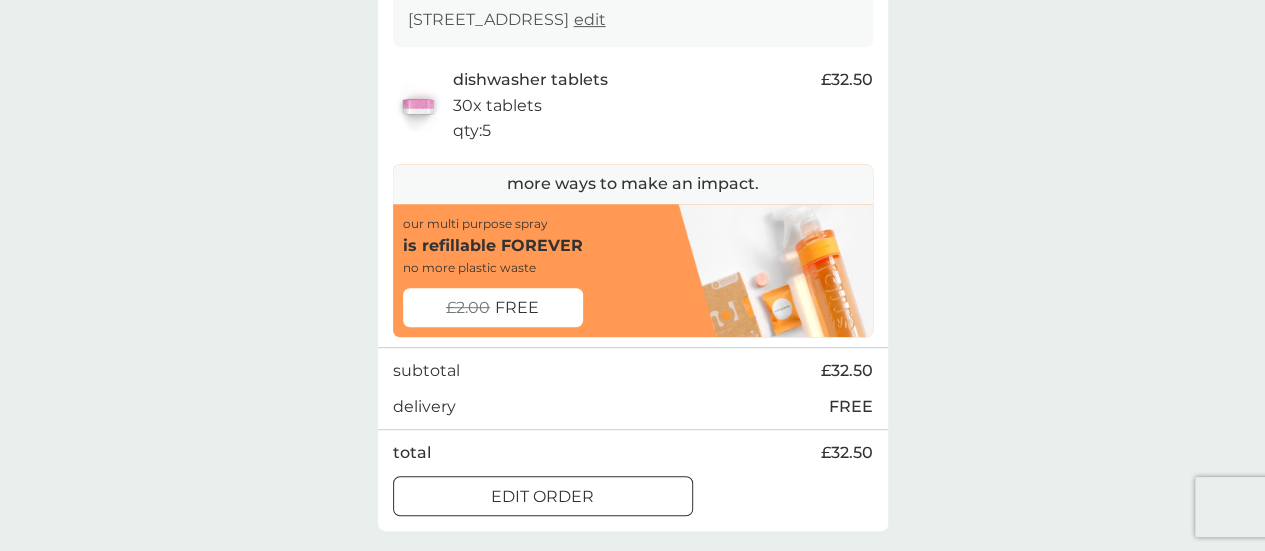 click on "edit order" at bounding box center (542, 497) 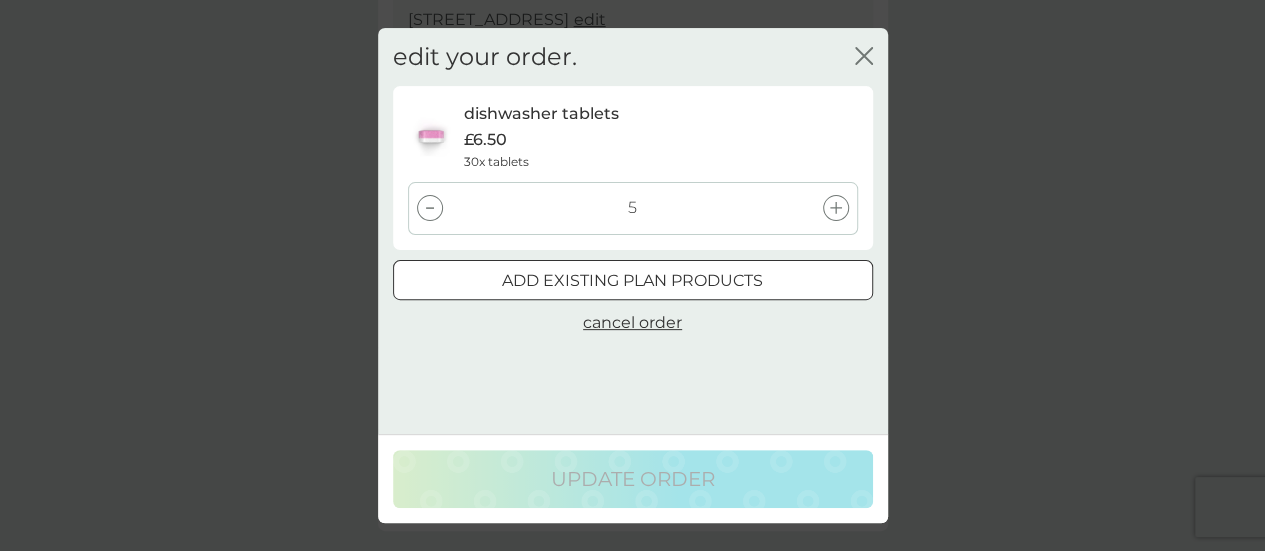 click on "cancel order" at bounding box center [632, 322] 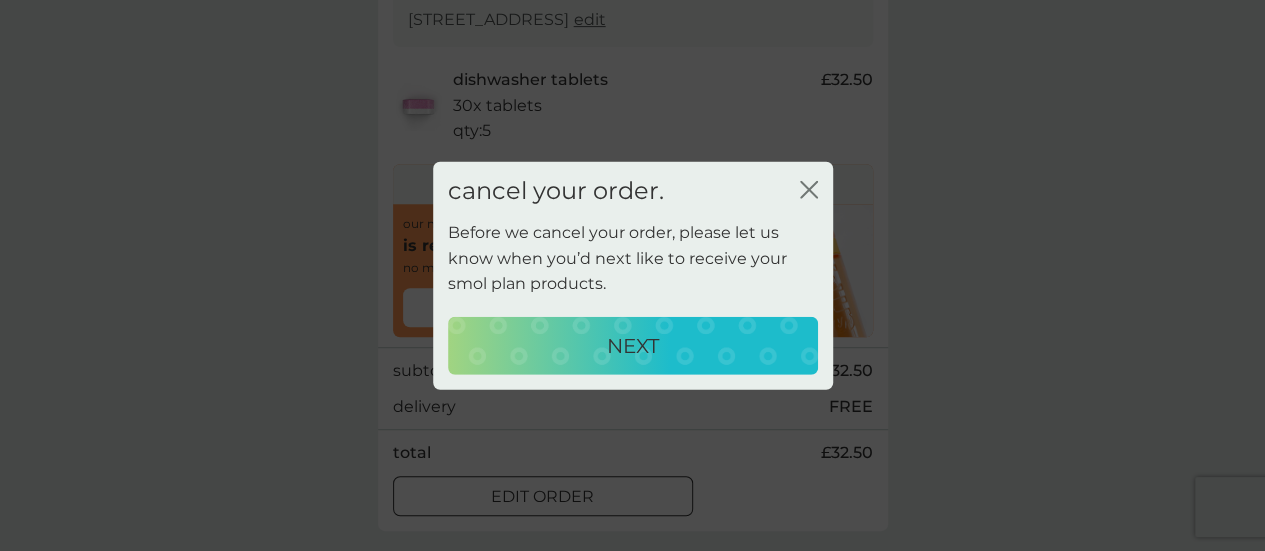 click on "NEXT" at bounding box center [633, 346] 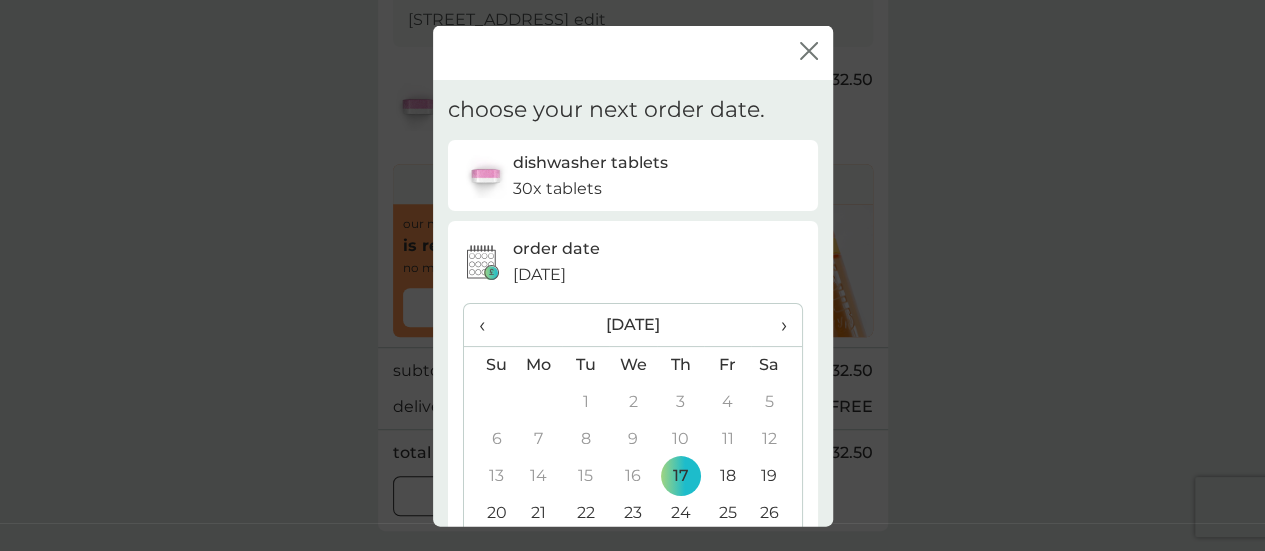 scroll, scrollTop: 100, scrollLeft: 0, axis: vertical 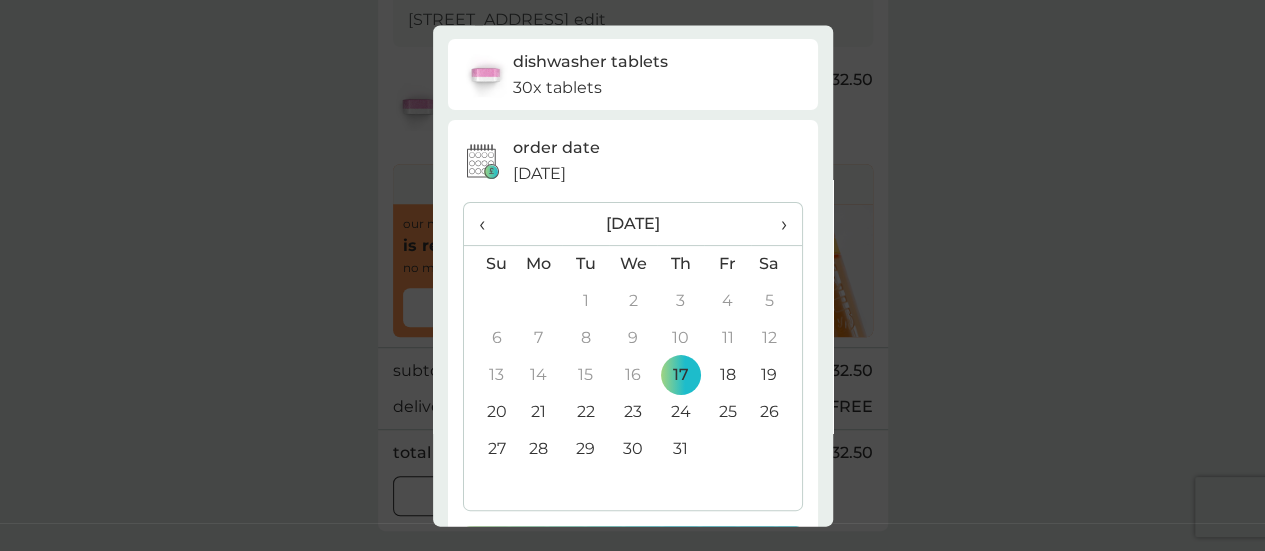 click on "›" at bounding box center (776, 224) 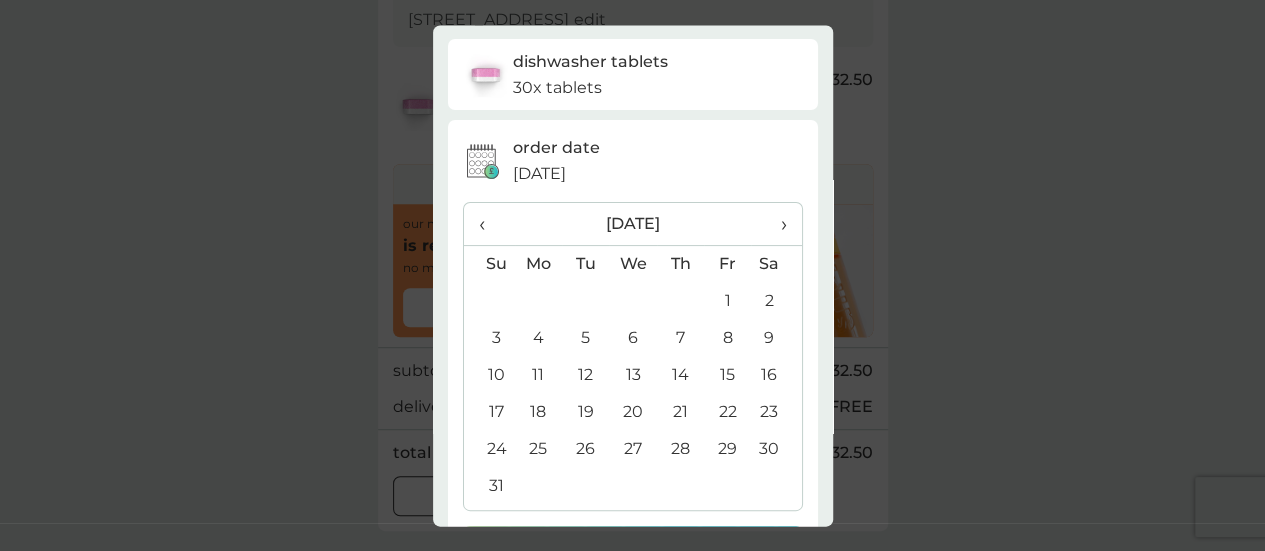 click on "8" at bounding box center (727, 338) 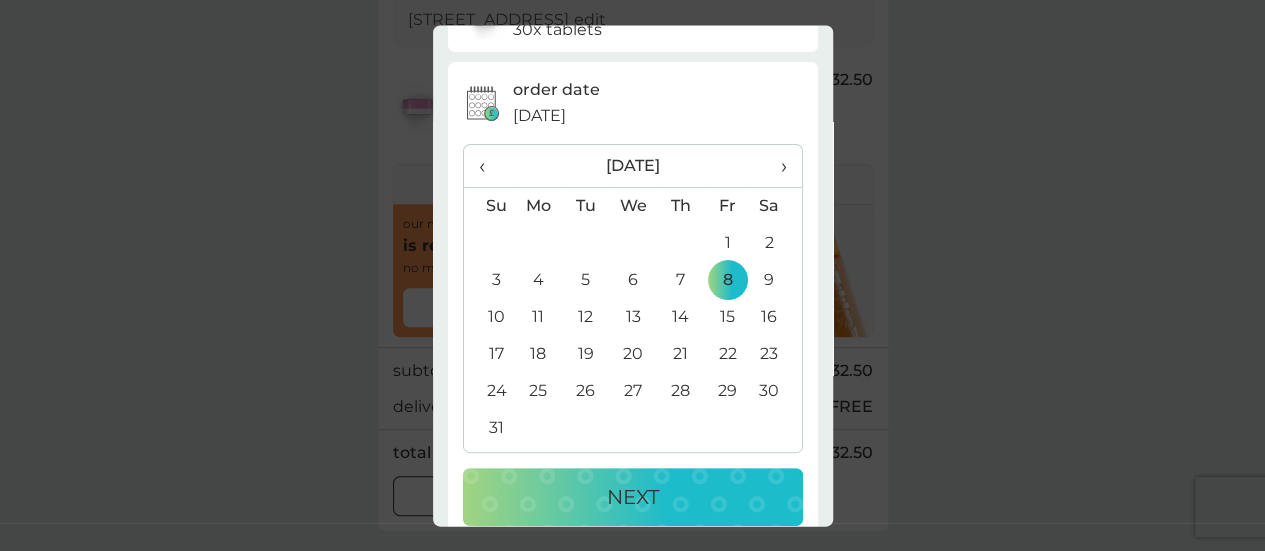 scroll, scrollTop: 186, scrollLeft: 0, axis: vertical 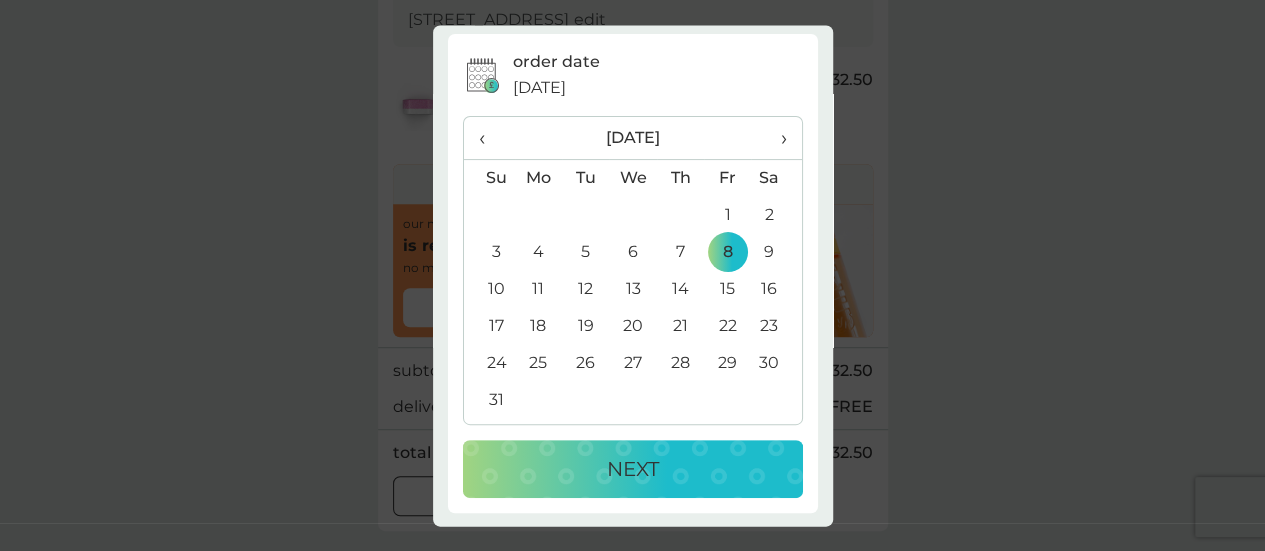 click on "NEXT" at bounding box center (633, 469) 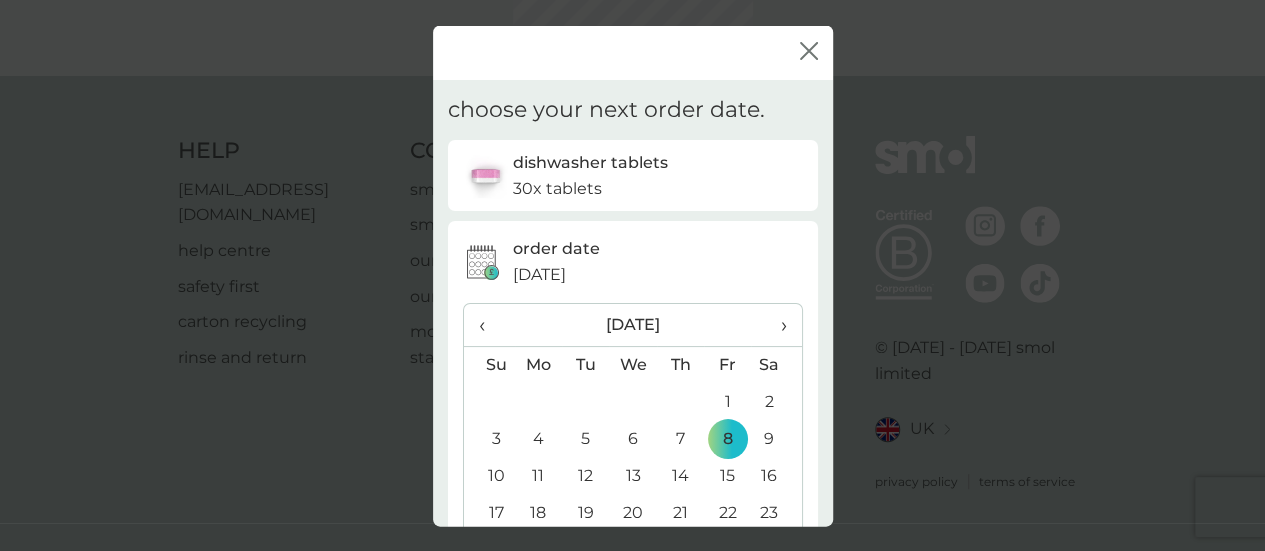 scroll, scrollTop: 0, scrollLeft: 0, axis: both 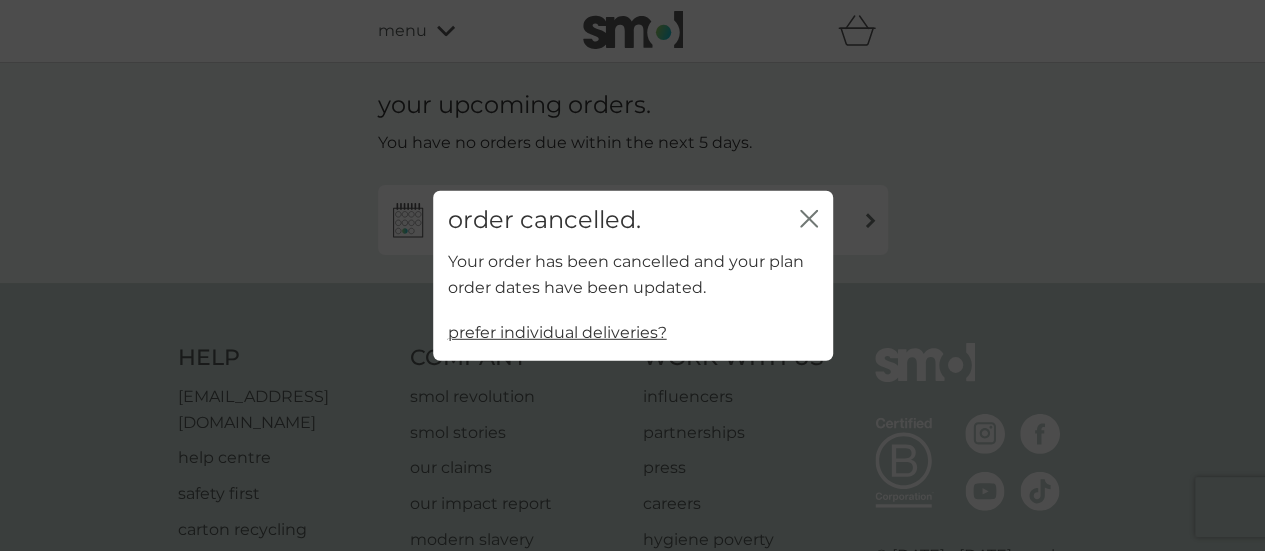 click on "prefer individual deliveries?" at bounding box center [557, 332] 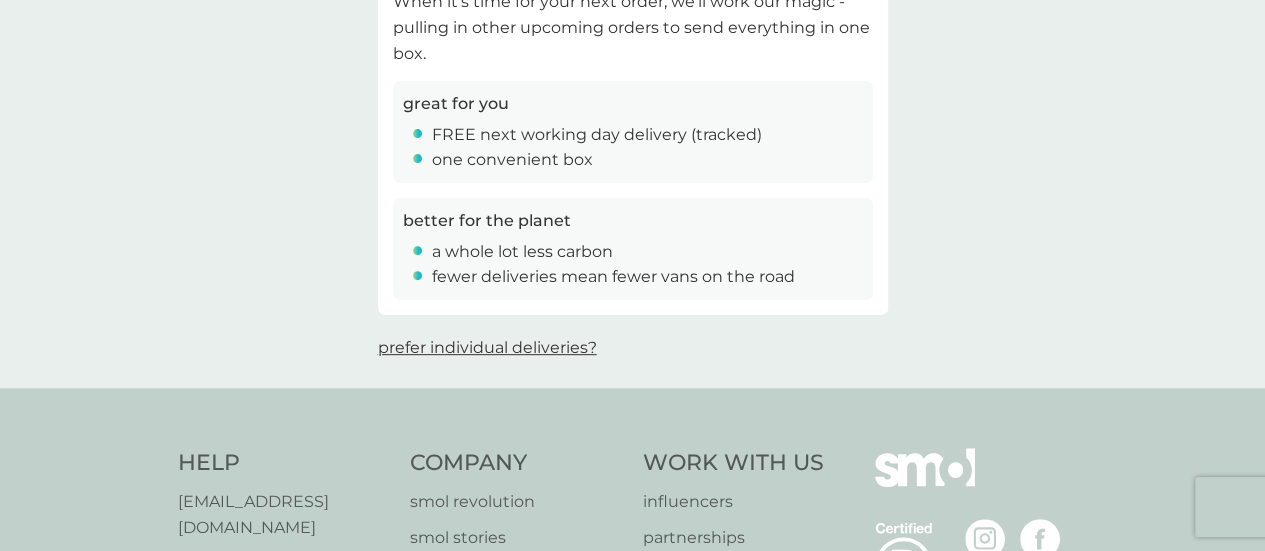 scroll, scrollTop: 300, scrollLeft: 0, axis: vertical 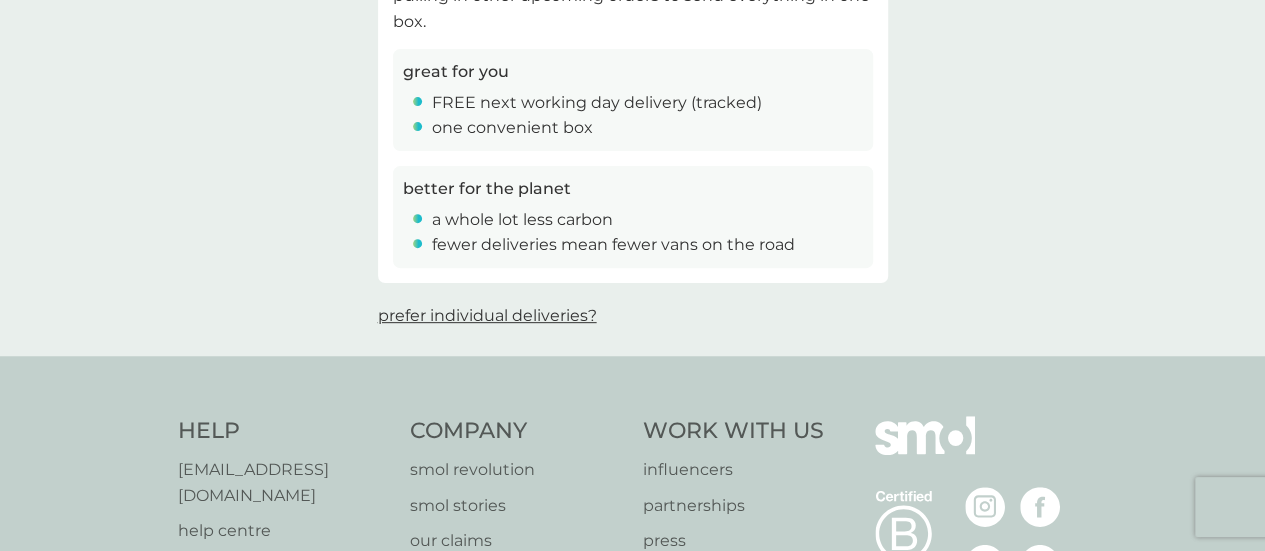 click on "prefer individual deliveries?" at bounding box center [487, 315] 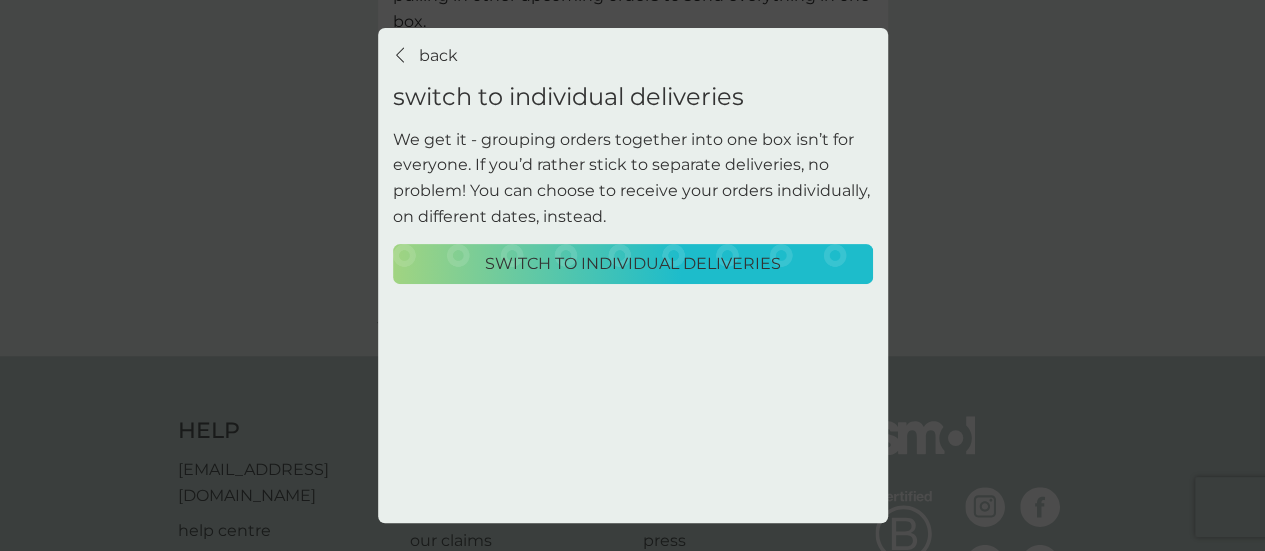 click on "Switch to individual deliveries" at bounding box center (633, 265) 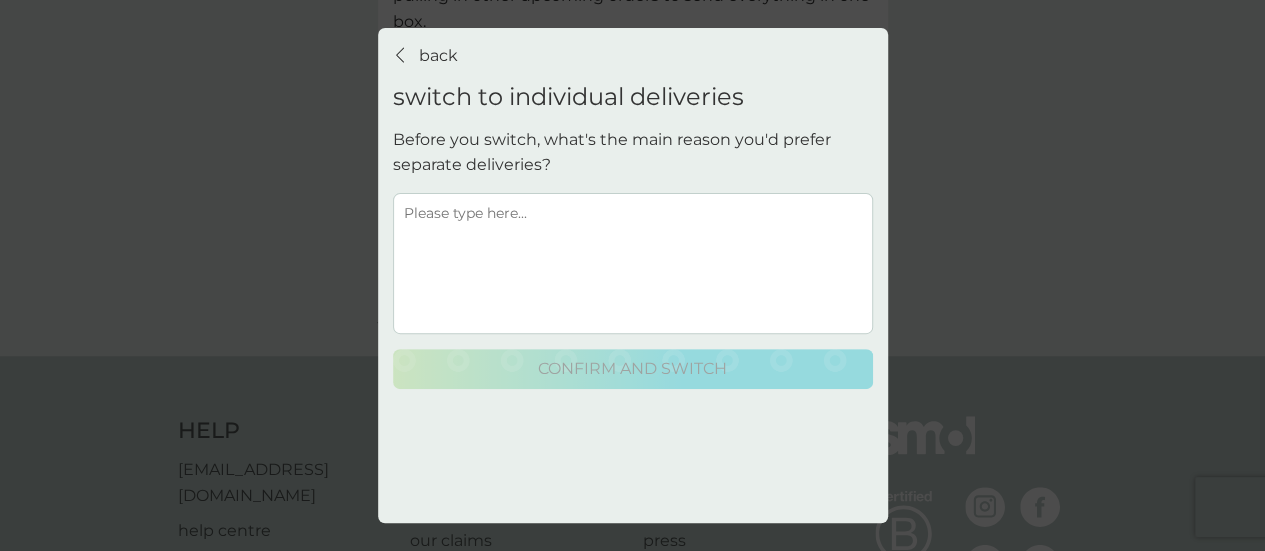 click at bounding box center (633, 263) 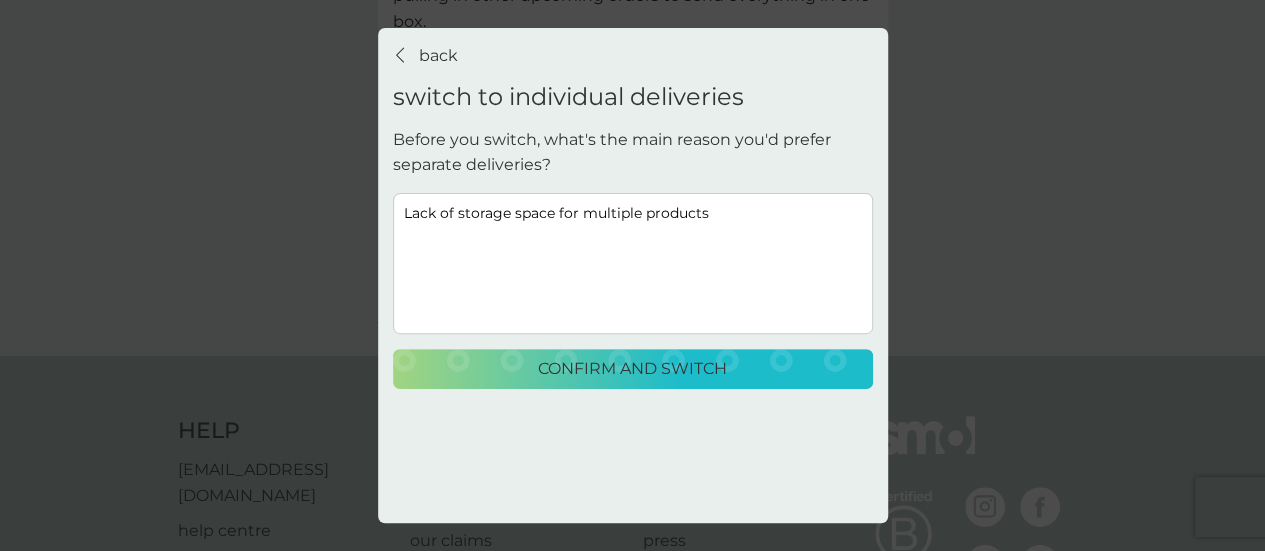 type on "Lack of storage space for multiple products" 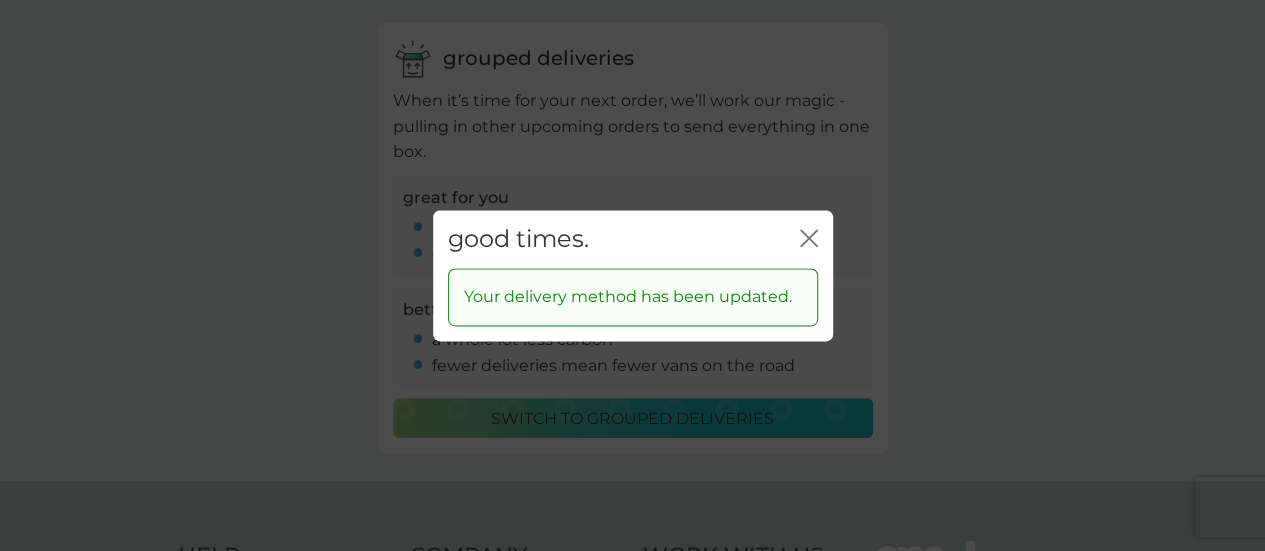 click on "close" 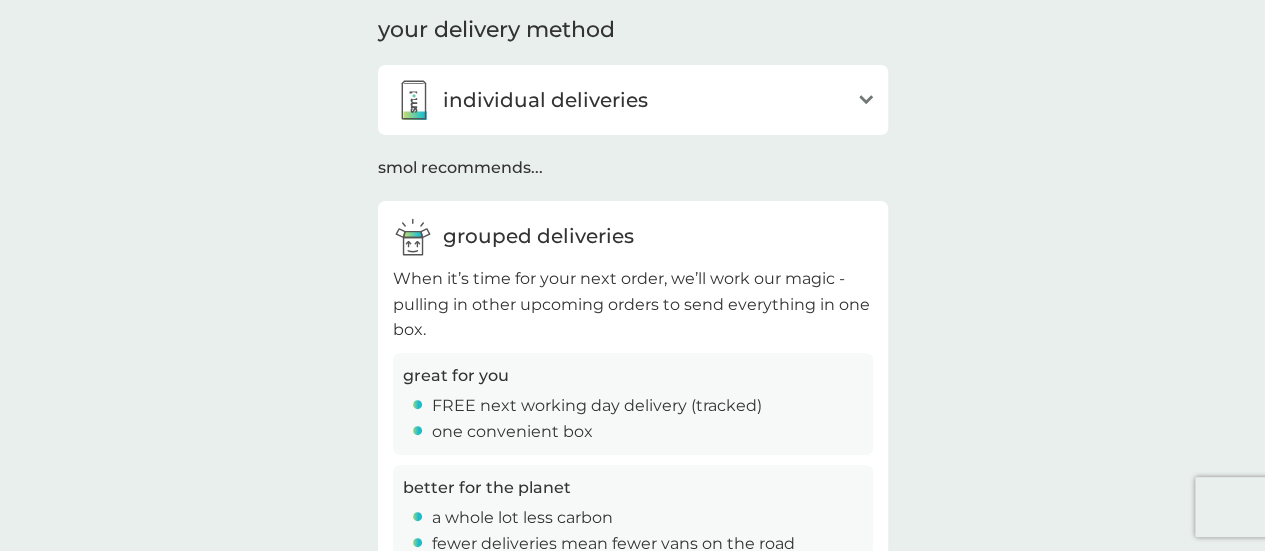 scroll, scrollTop: 0, scrollLeft: 0, axis: both 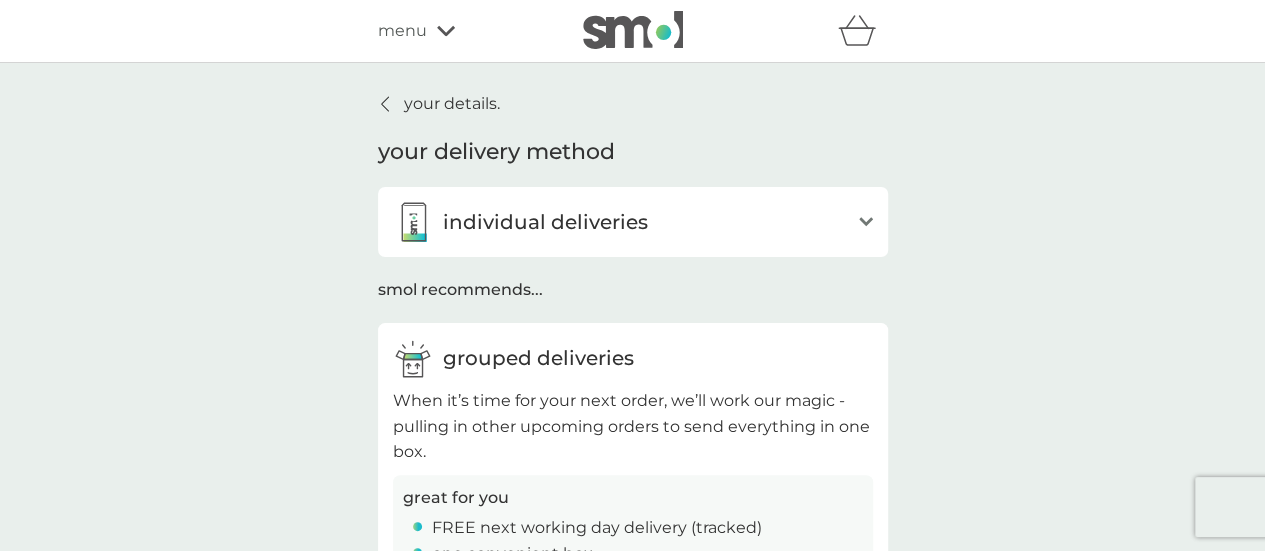click on "menu" at bounding box center [402, 31] 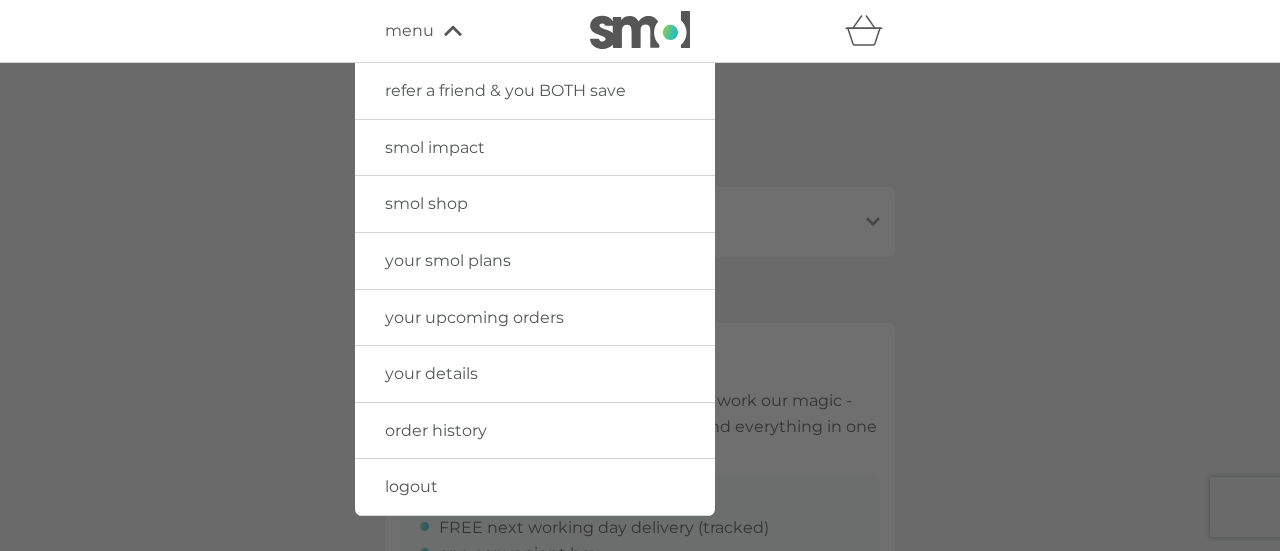 click on "your smol plans" at bounding box center [448, 260] 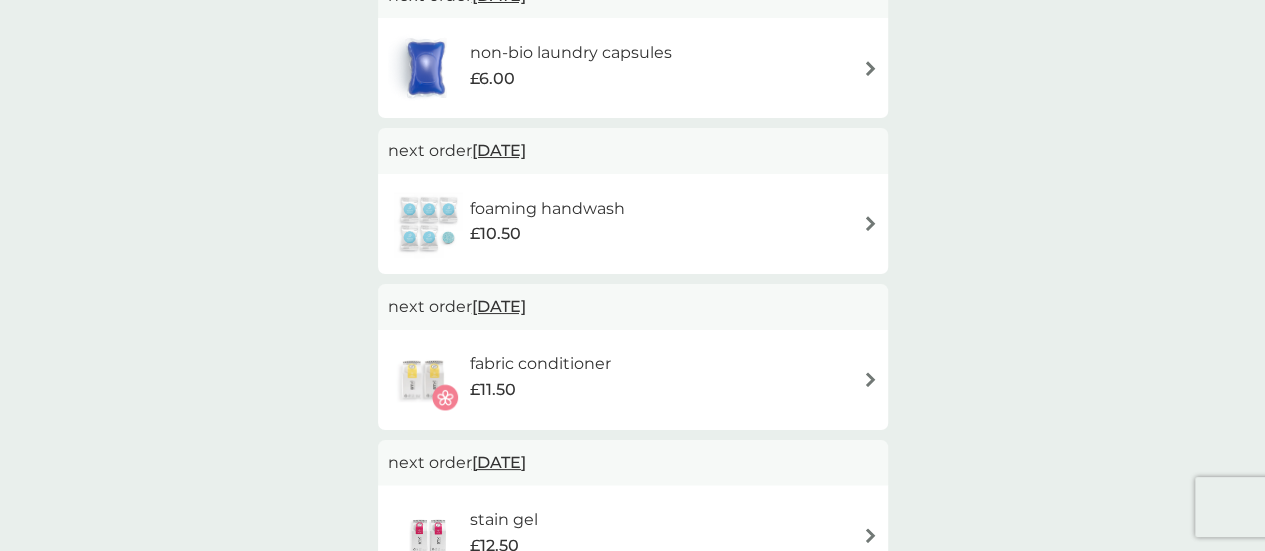 scroll, scrollTop: 400, scrollLeft: 0, axis: vertical 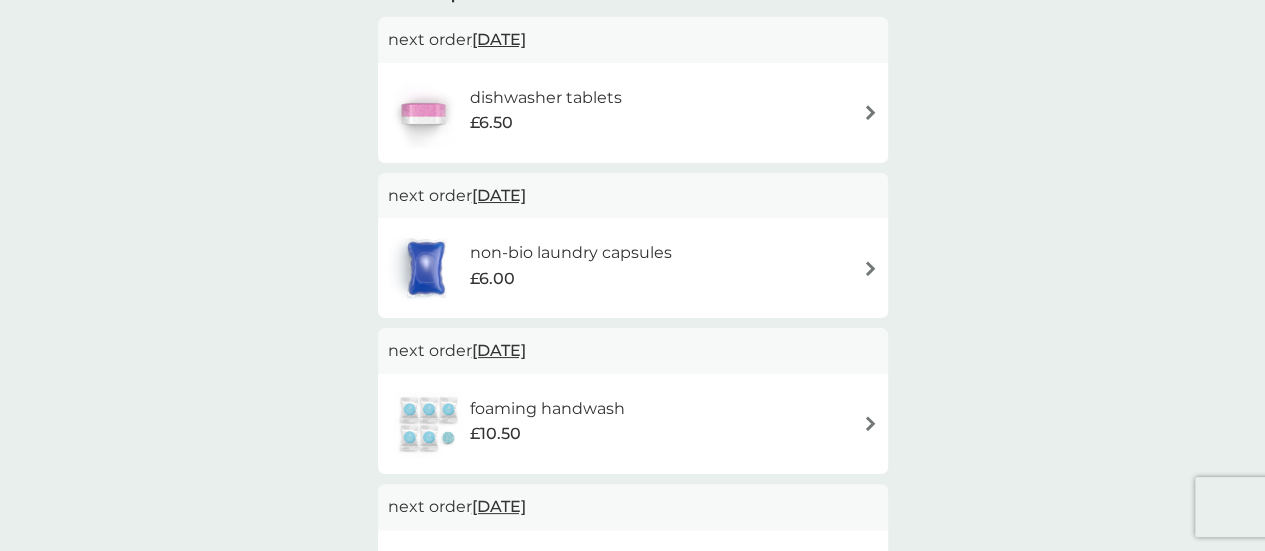 click on "5 Oct 2025" at bounding box center [499, 350] 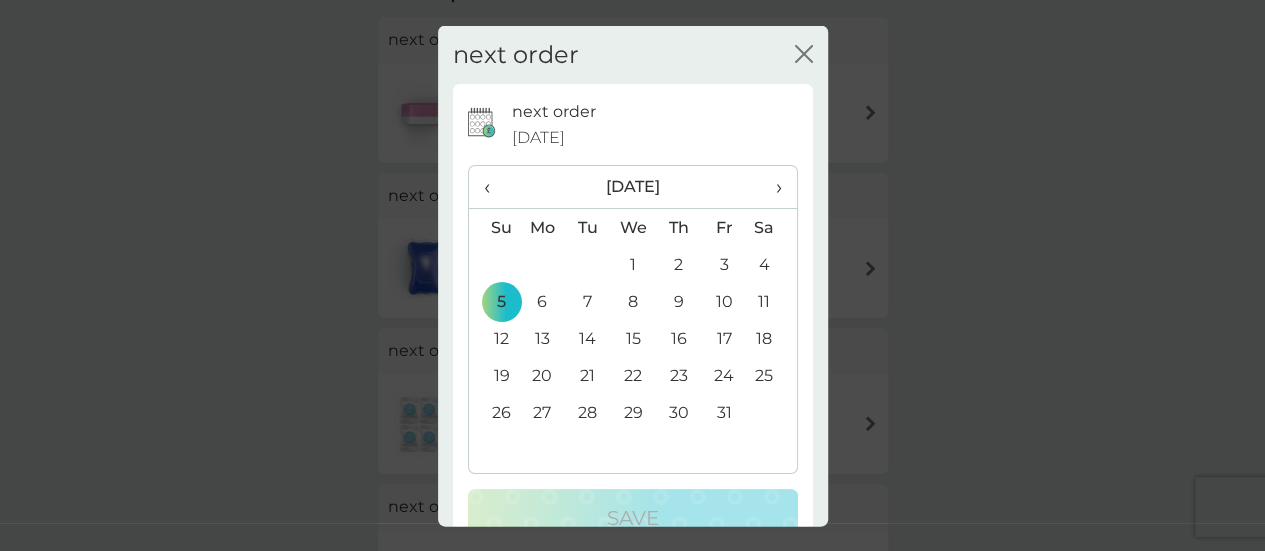 click on "‹" at bounding box center [494, 187] 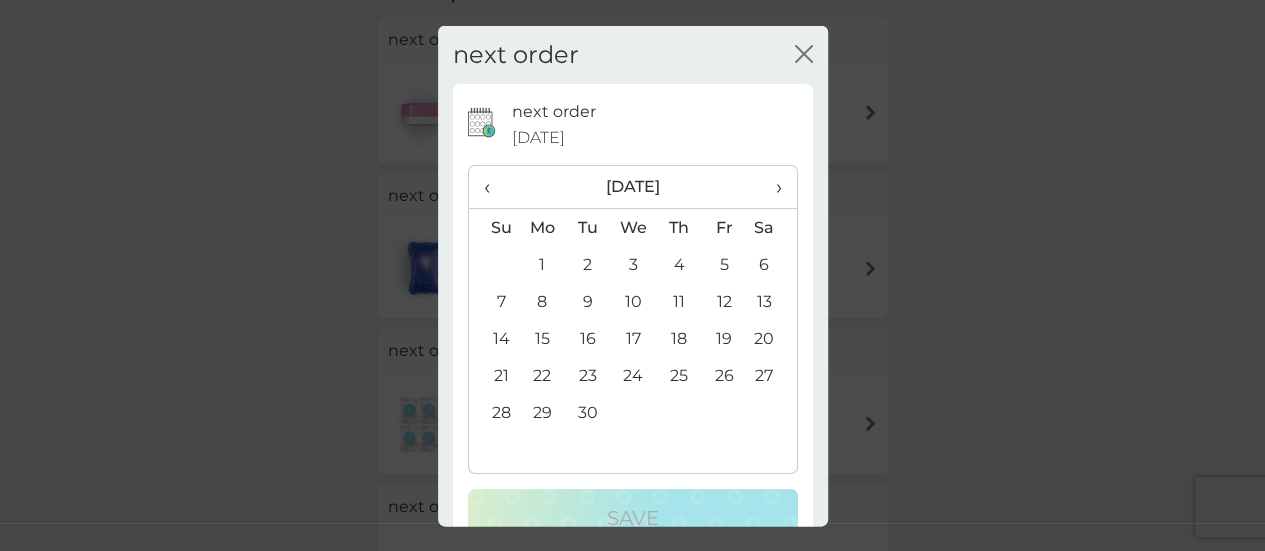 click on "‹" at bounding box center [494, 187] 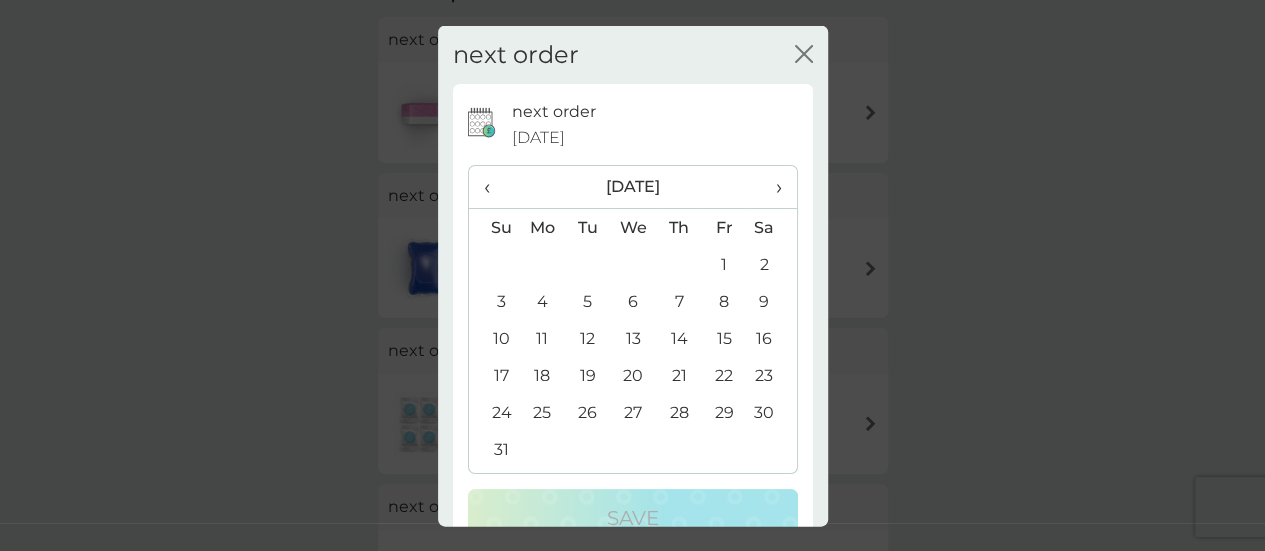 click on "8" at bounding box center (724, 301) 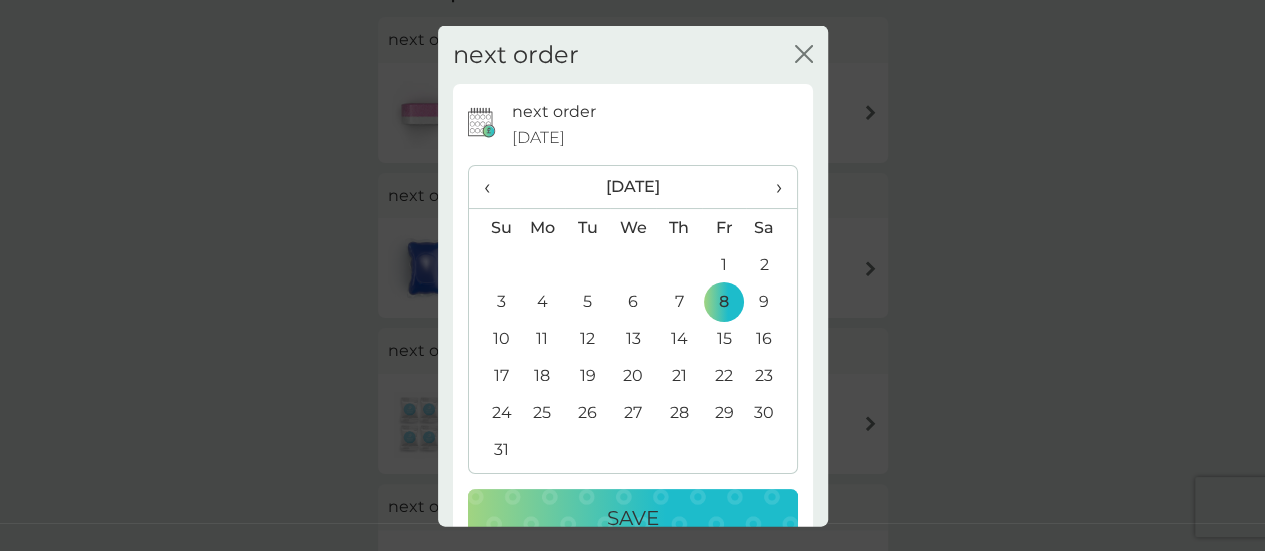 click on "Save" at bounding box center (633, 518) 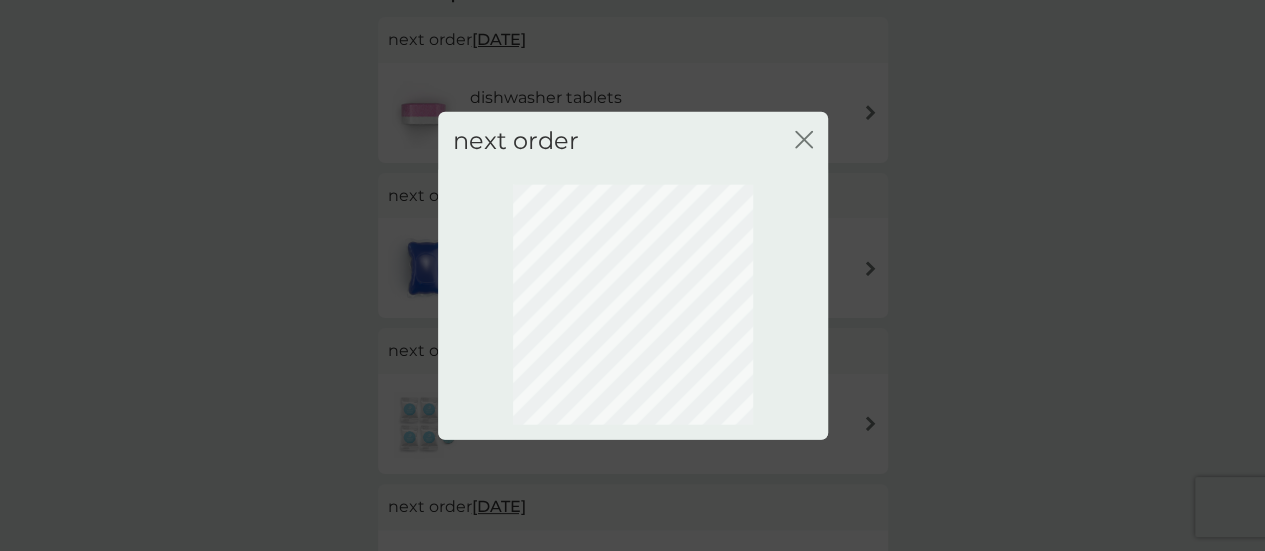 scroll, scrollTop: 287, scrollLeft: 0, axis: vertical 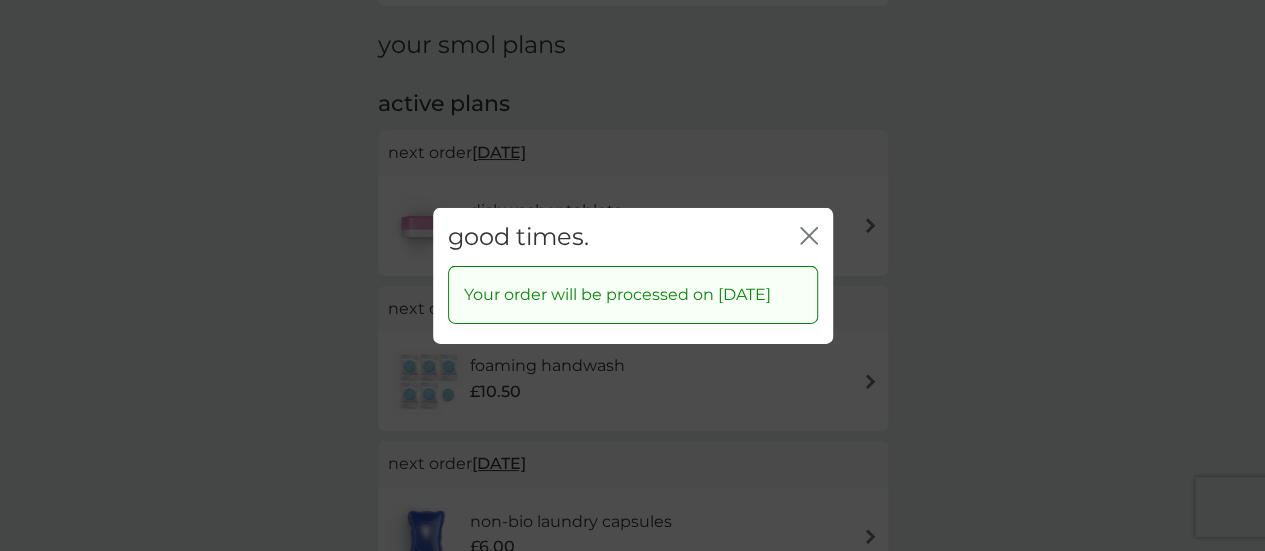 click 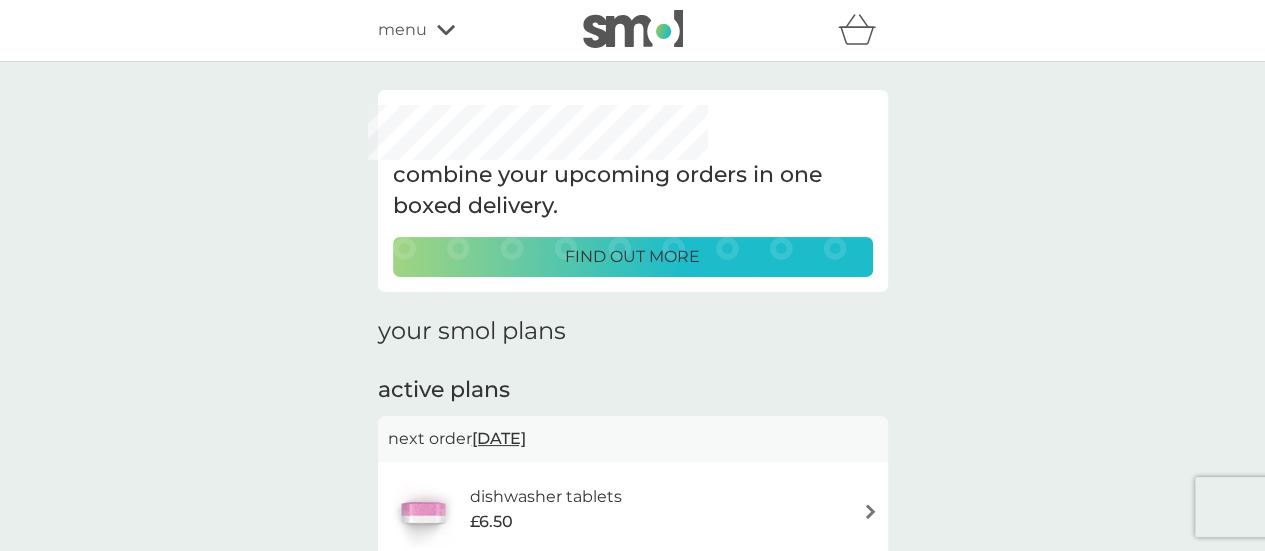 scroll, scrollTop: 0, scrollLeft: 0, axis: both 